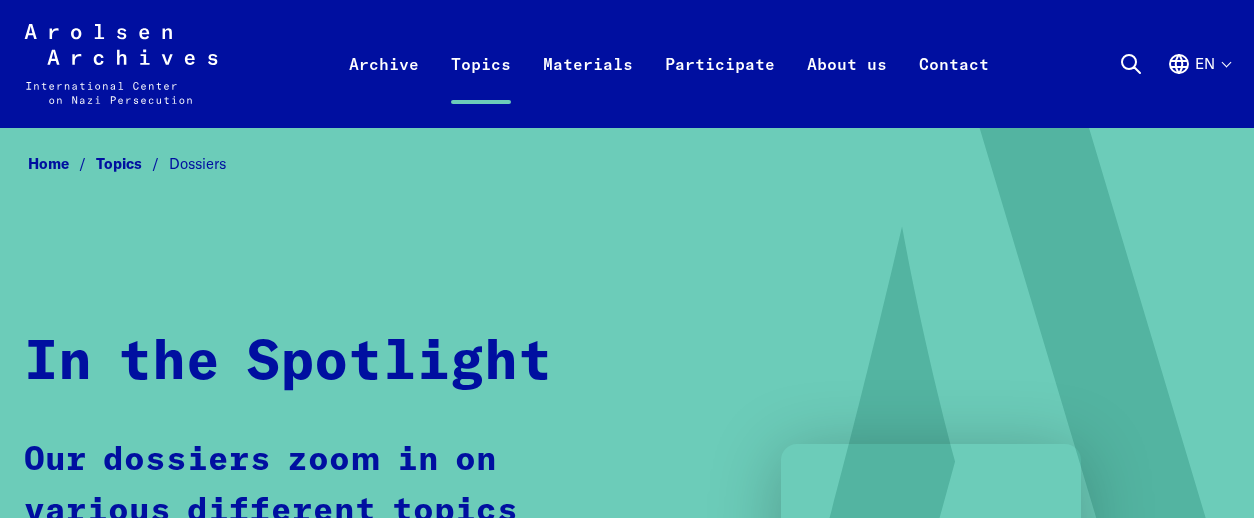 scroll, scrollTop: 0, scrollLeft: 0, axis: both 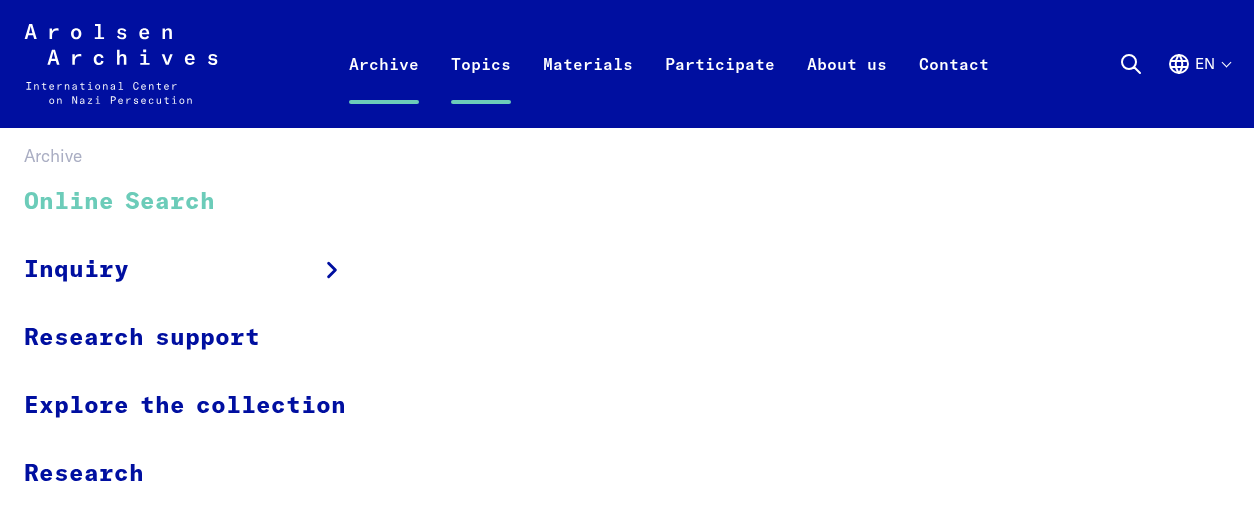click on "Online Search" at bounding box center (198, 202) 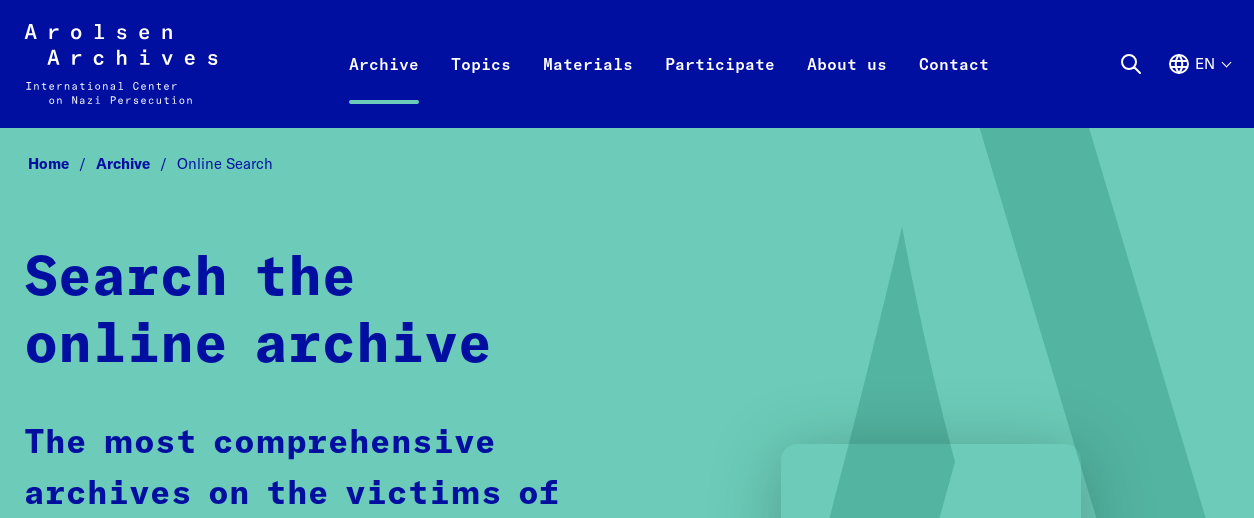 scroll, scrollTop: 0, scrollLeft: 0, axis: both 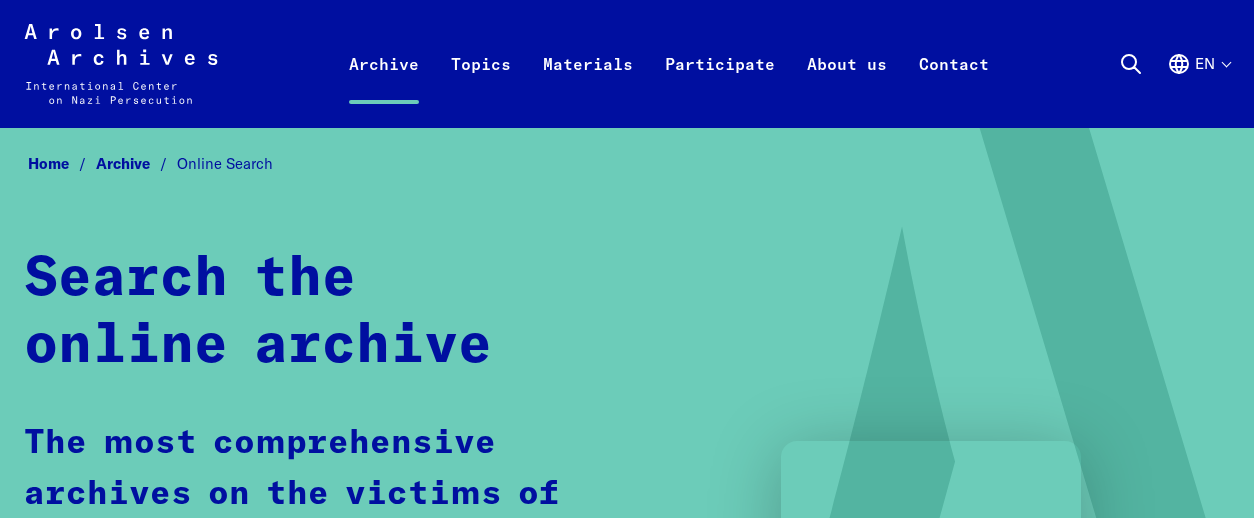 click on "Home" at bounding box center (62, 163) 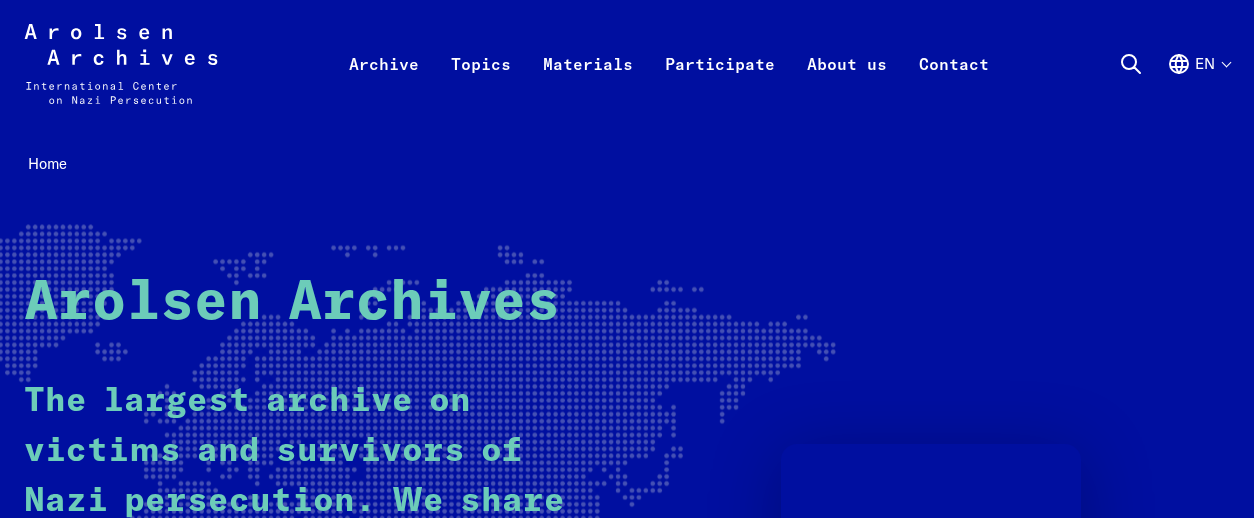 scroll, scrollTop: 0, scrollLeft: 0, axis: both 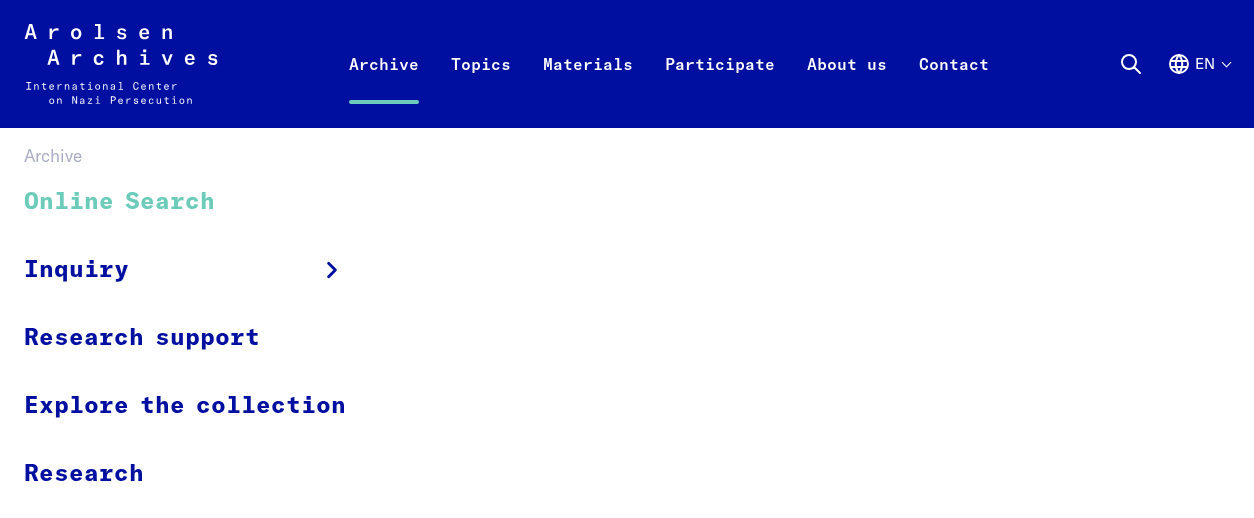 click on "Online Search" at bounding box center (198, 202) 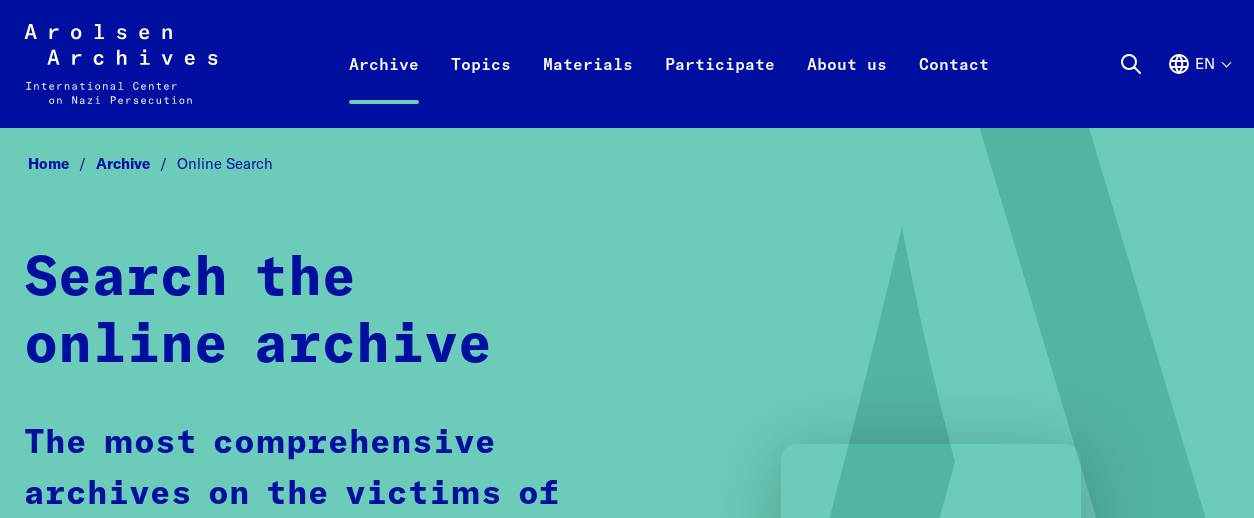 scroll, scrollTop: 0, scrollLeft: 0, axis: both 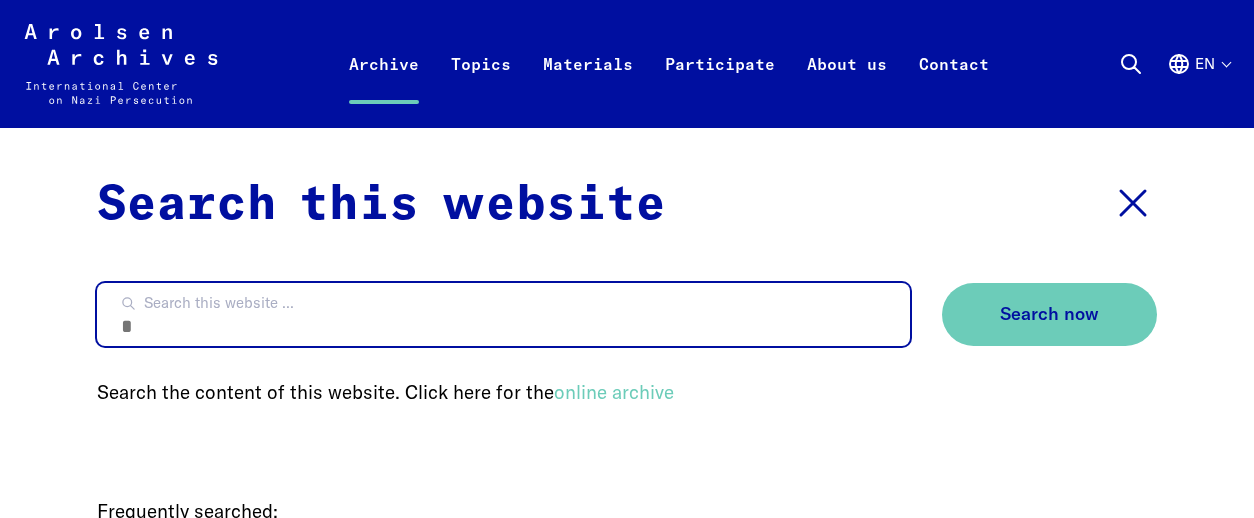 click on "Search this website ..." at bounding box center [503, 314] 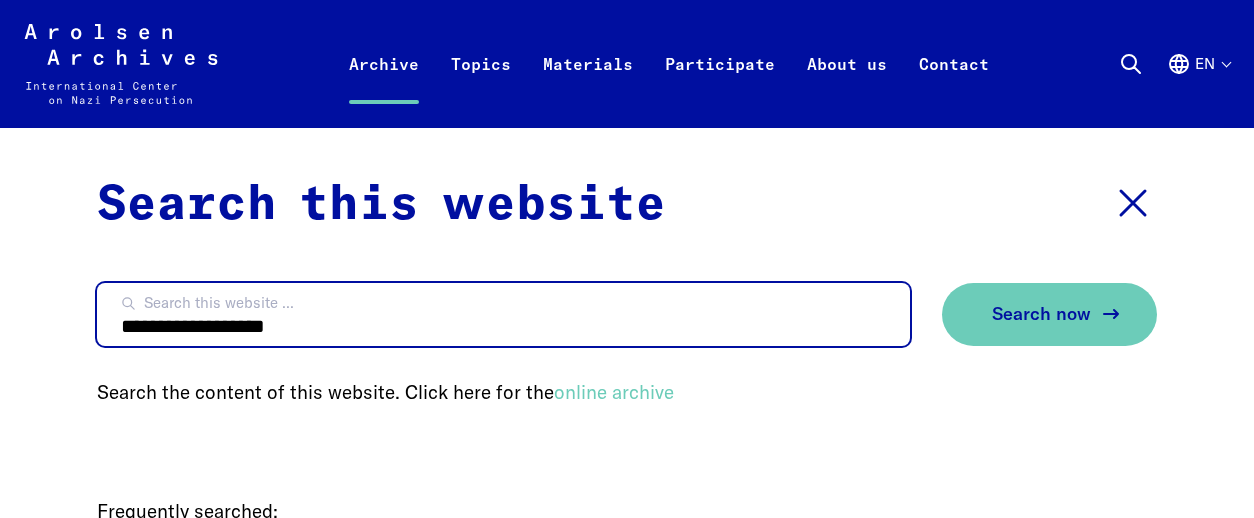 type on "**********" 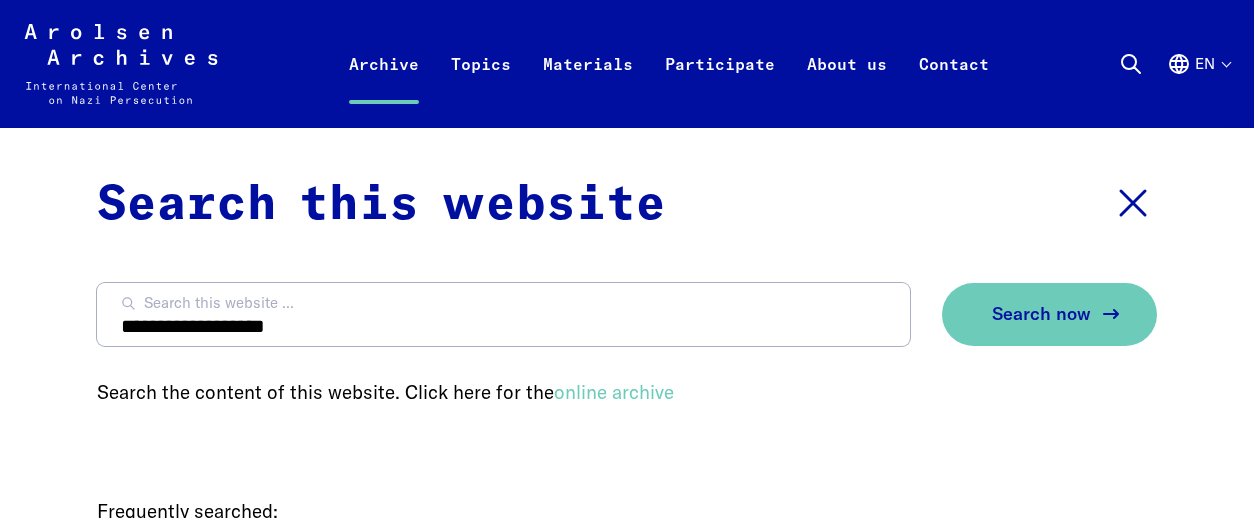 click on "Search now" at bounding box center [1041, 314] 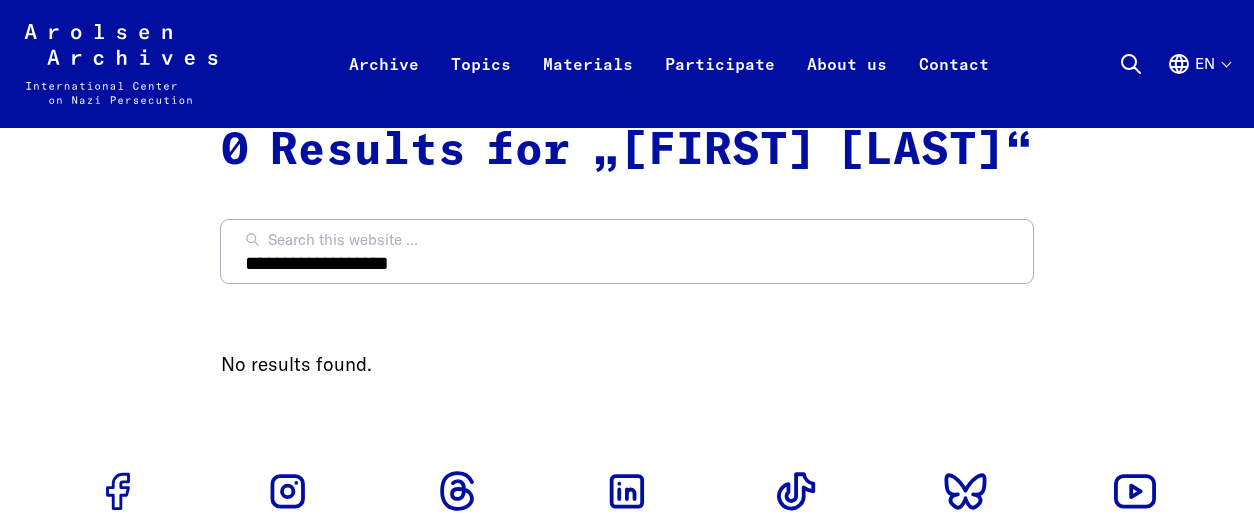 scroll, scrollTop: 0, scrollLeft: 0, axis: both 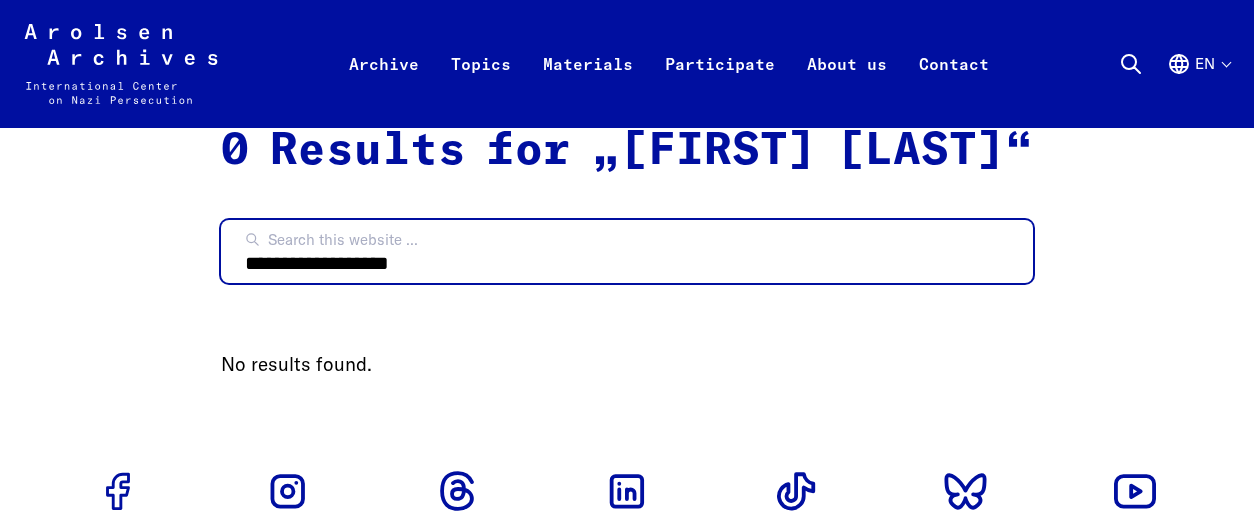 click on "**********" at bounding box center [627, 251] 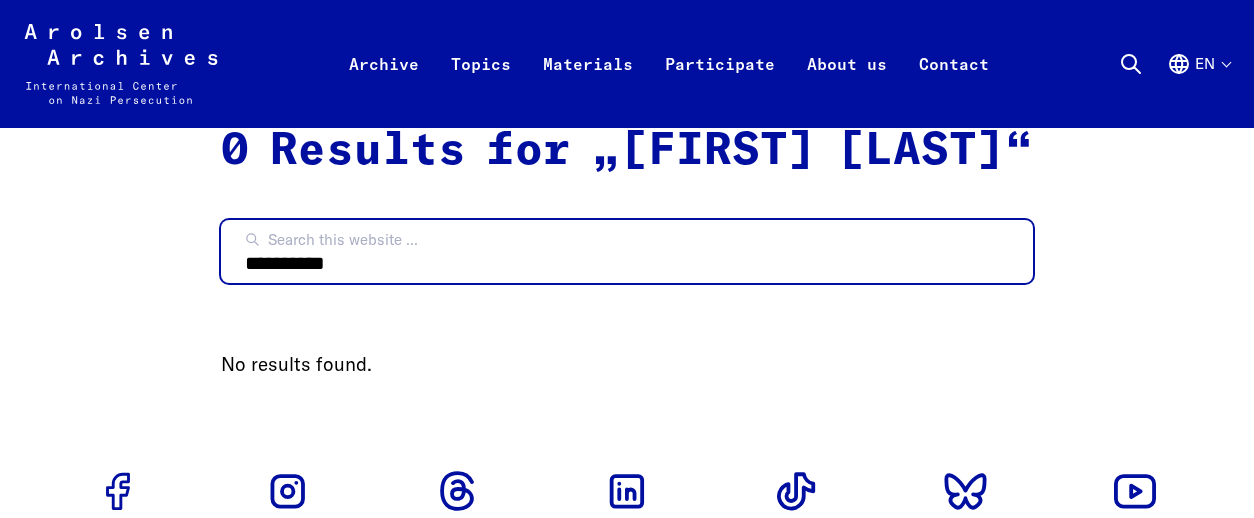 type on "*********" 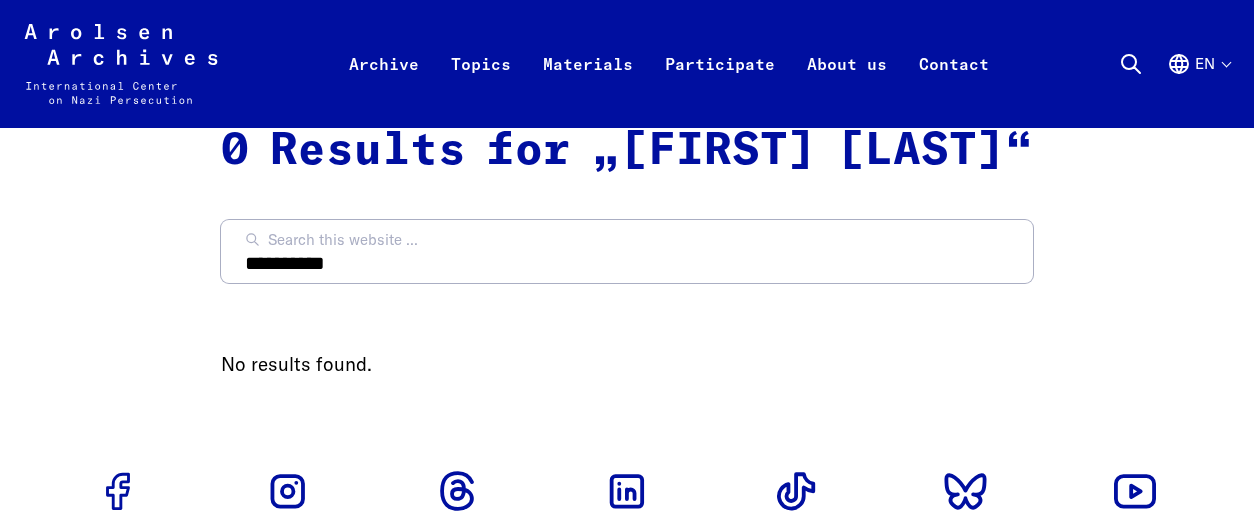click on "Arolsen Archives - International Center on Nazi Persecution | Return to home page
Archive
Online Search
Inquiry
Inquiry form
Research support
Explore the collection
Research
Topics
News & Events
Dossiers
Materials
Flyers and brochures
Teaching materials
Research publications
Studies
Annual Reports
Terms of use
Participate
#everynamecounts
Projects in schools
Corporate social responsibility
Political involvement" at bounding box center (627, 462) 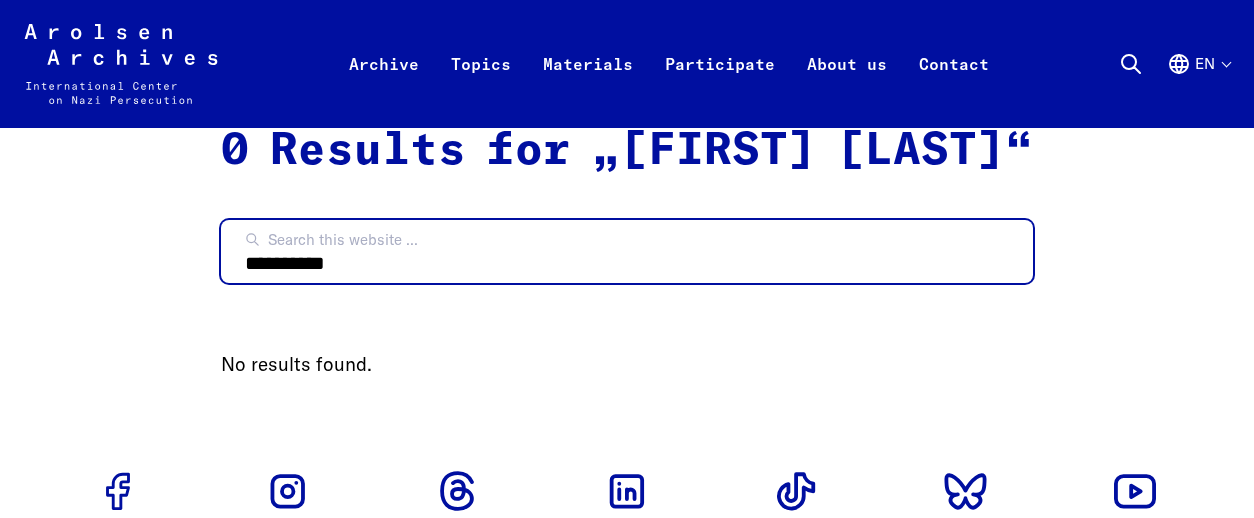 click on "*********" at bounding box center [627, 251] 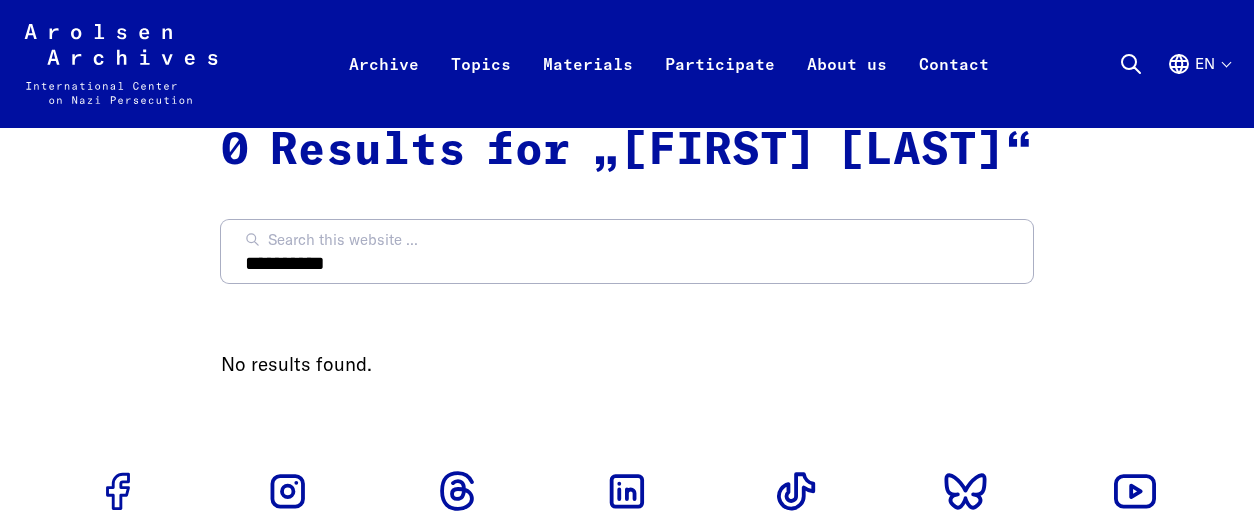 click on "Arolsen Archives - International Center on Nazi Persecution | Return to home page
Archive
Online Search
Inquiry
Inquiry form
Research support
Explore the collection
Research
Topics
News & Events
Dossiers
Materials
Flyers and brochures
Teaching materials
Research publications
Studies
Annual Reports
Terms of use
Participate
#everynamecounts
Projects in schools
Corporate social responsibility
Political involvement" at bounding box center [627, 462] 